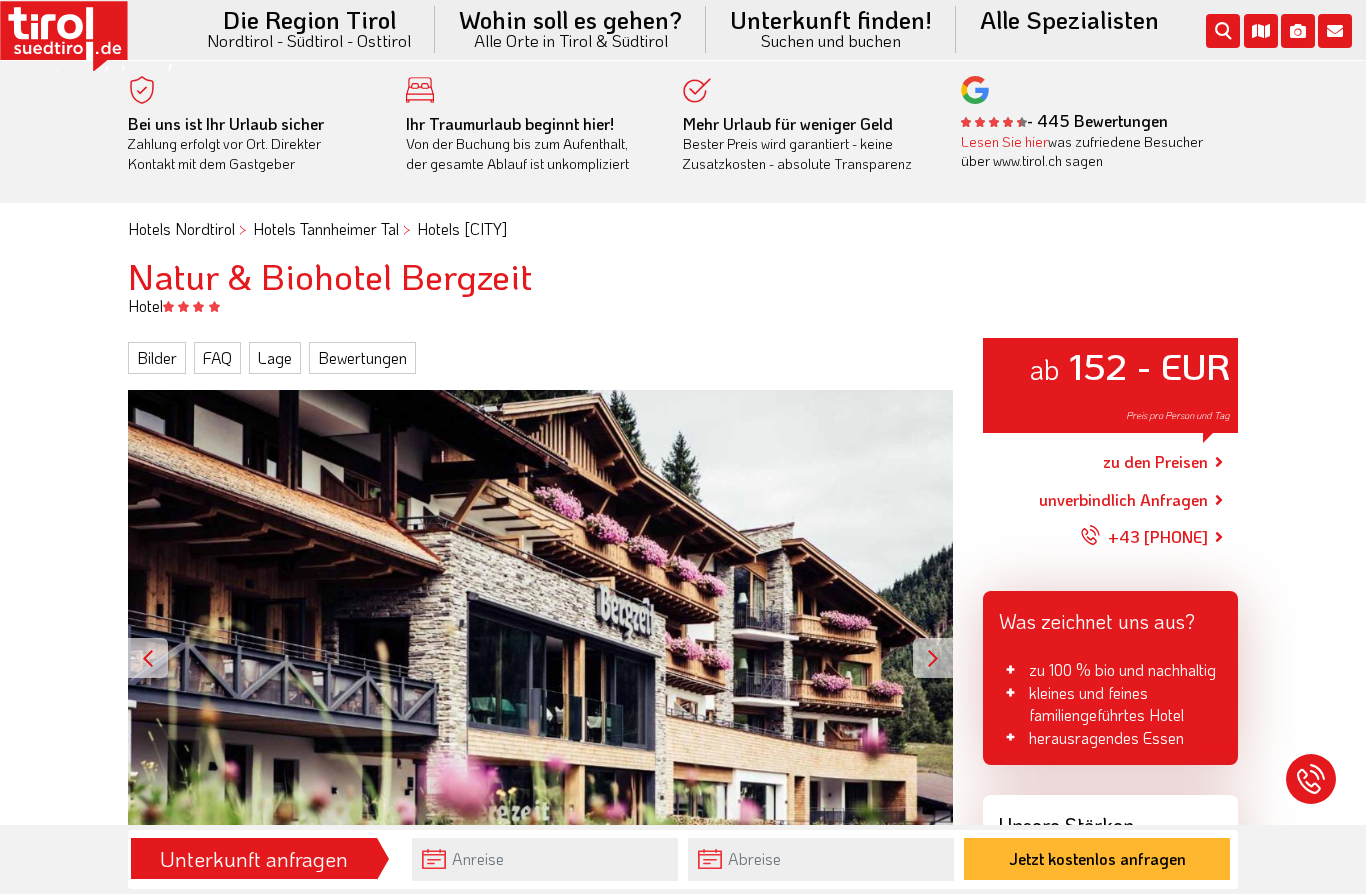 scroll, scrollTop: 0, scrollLeft: 0, axis: both 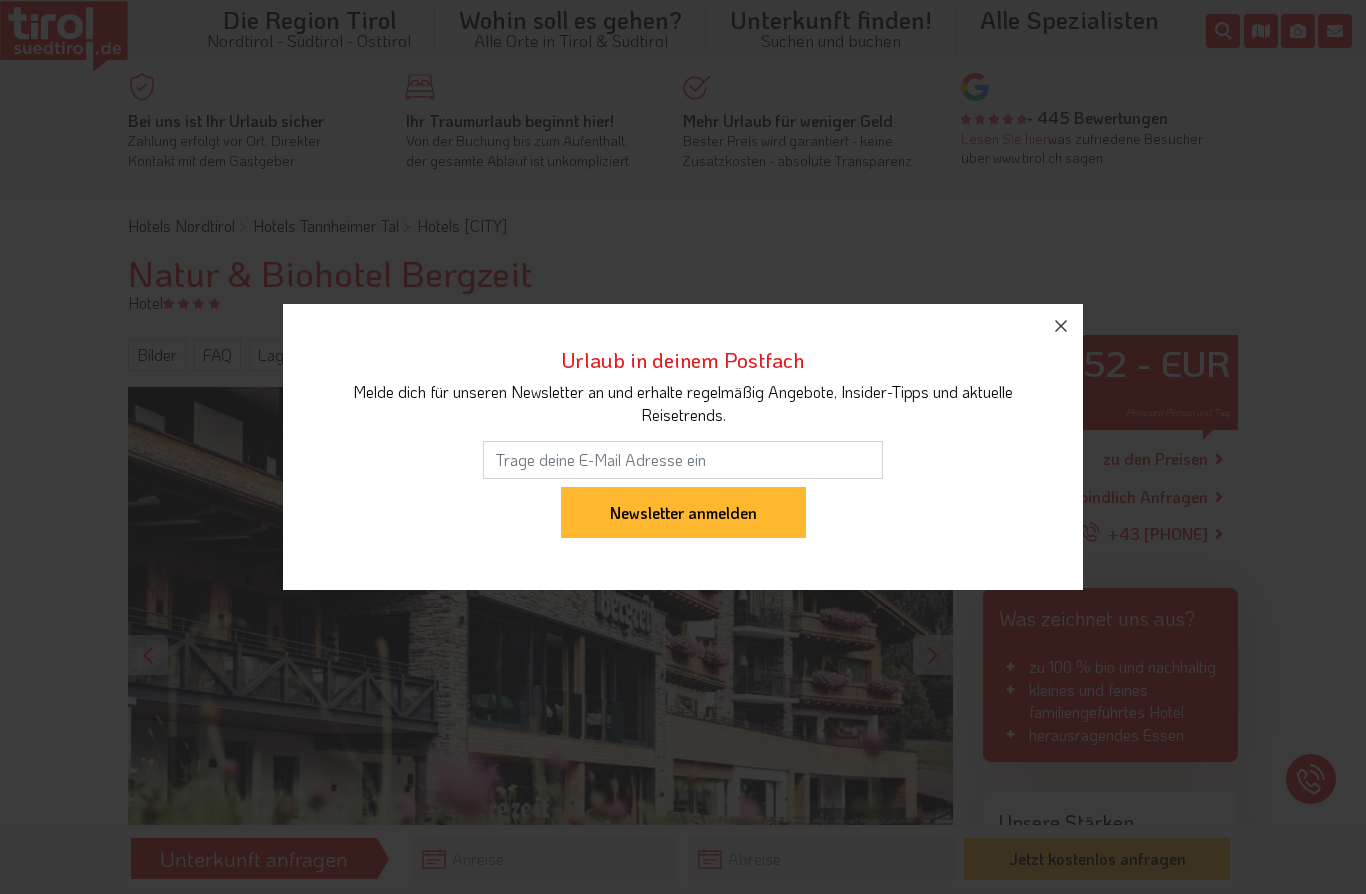 click 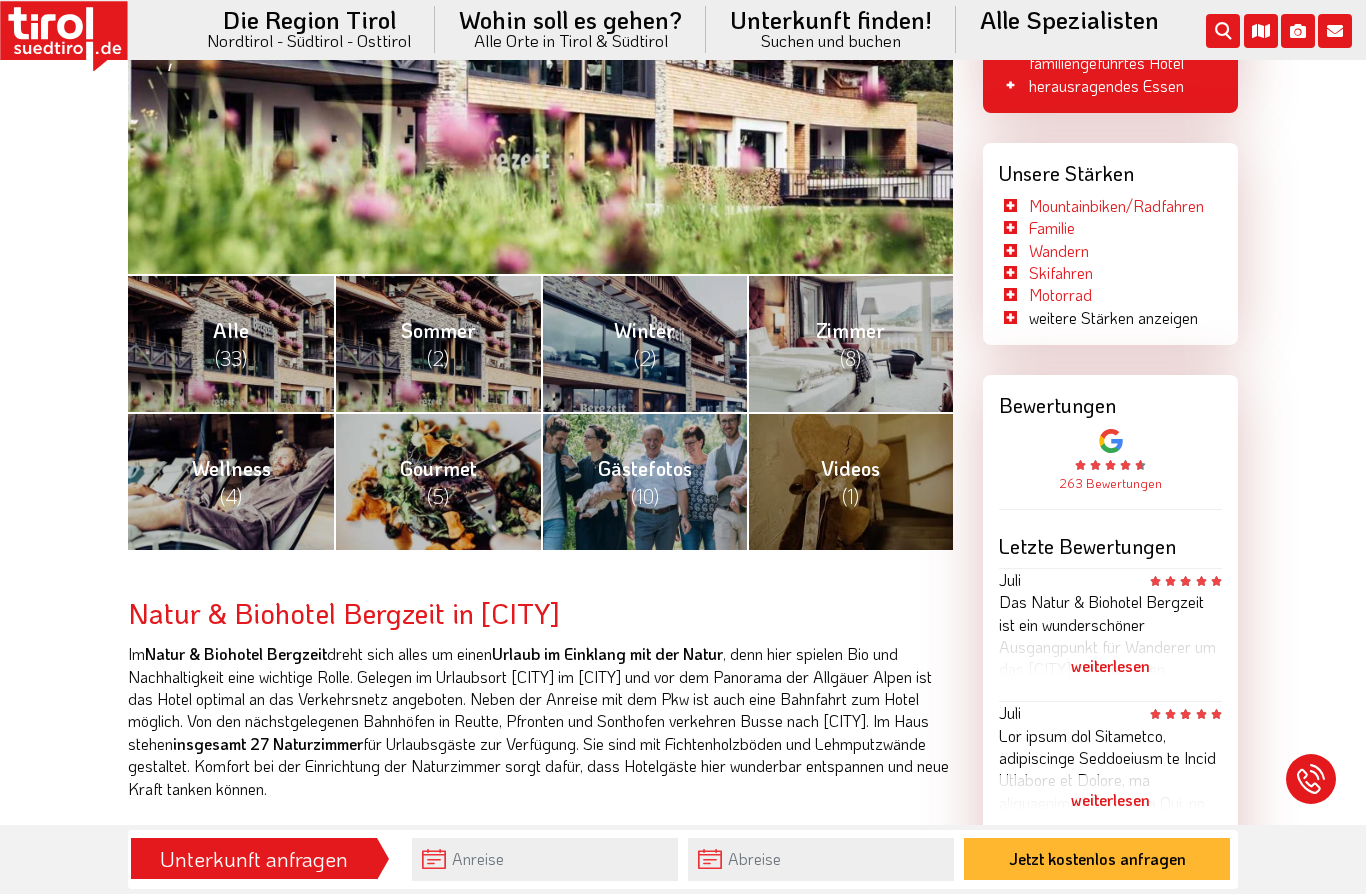 scroll, scrollTop: 651, scrollLeft: 0, axis: vertical 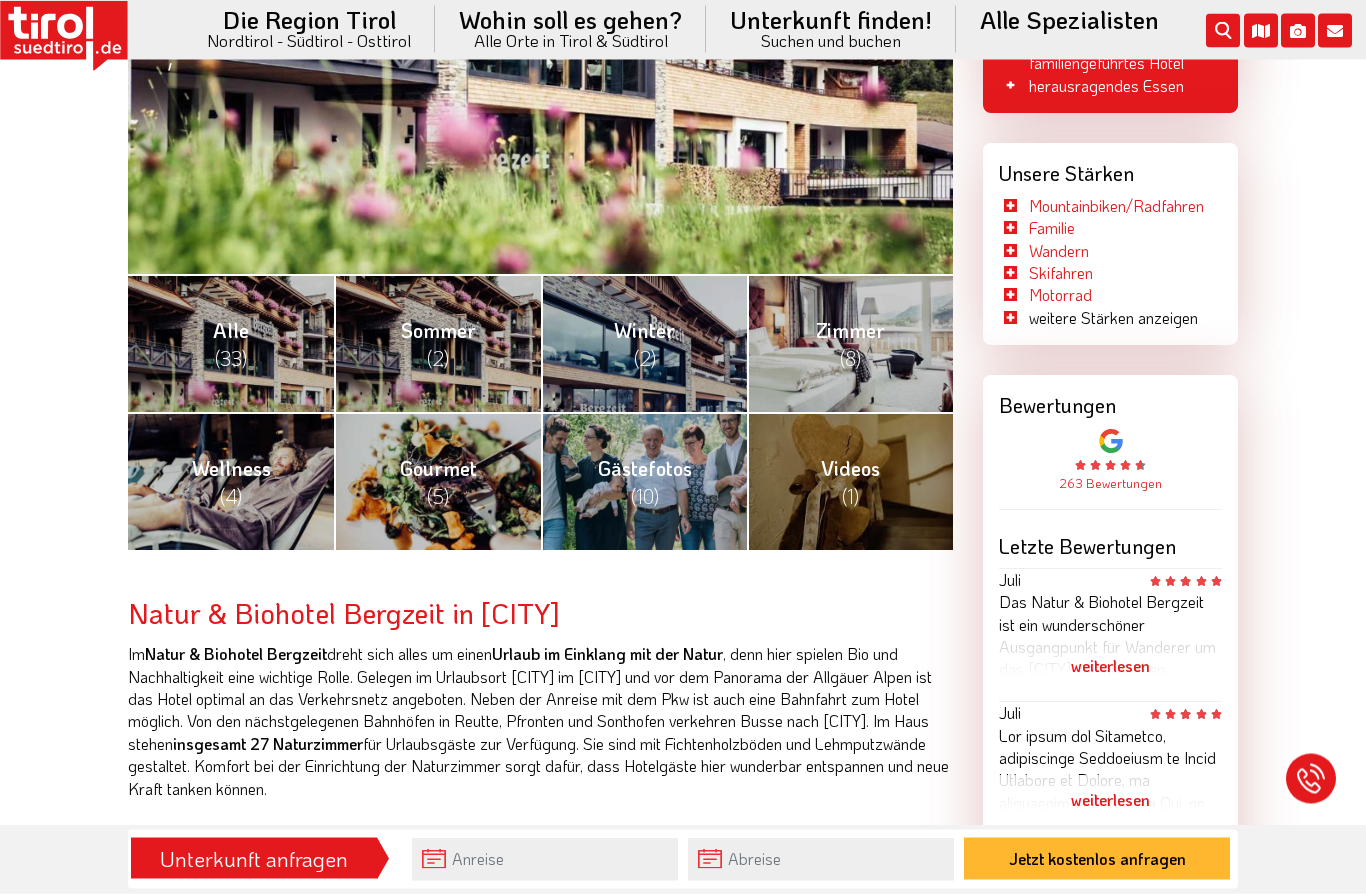 click on "Wellness (4)" at bounding box center [231, 483] 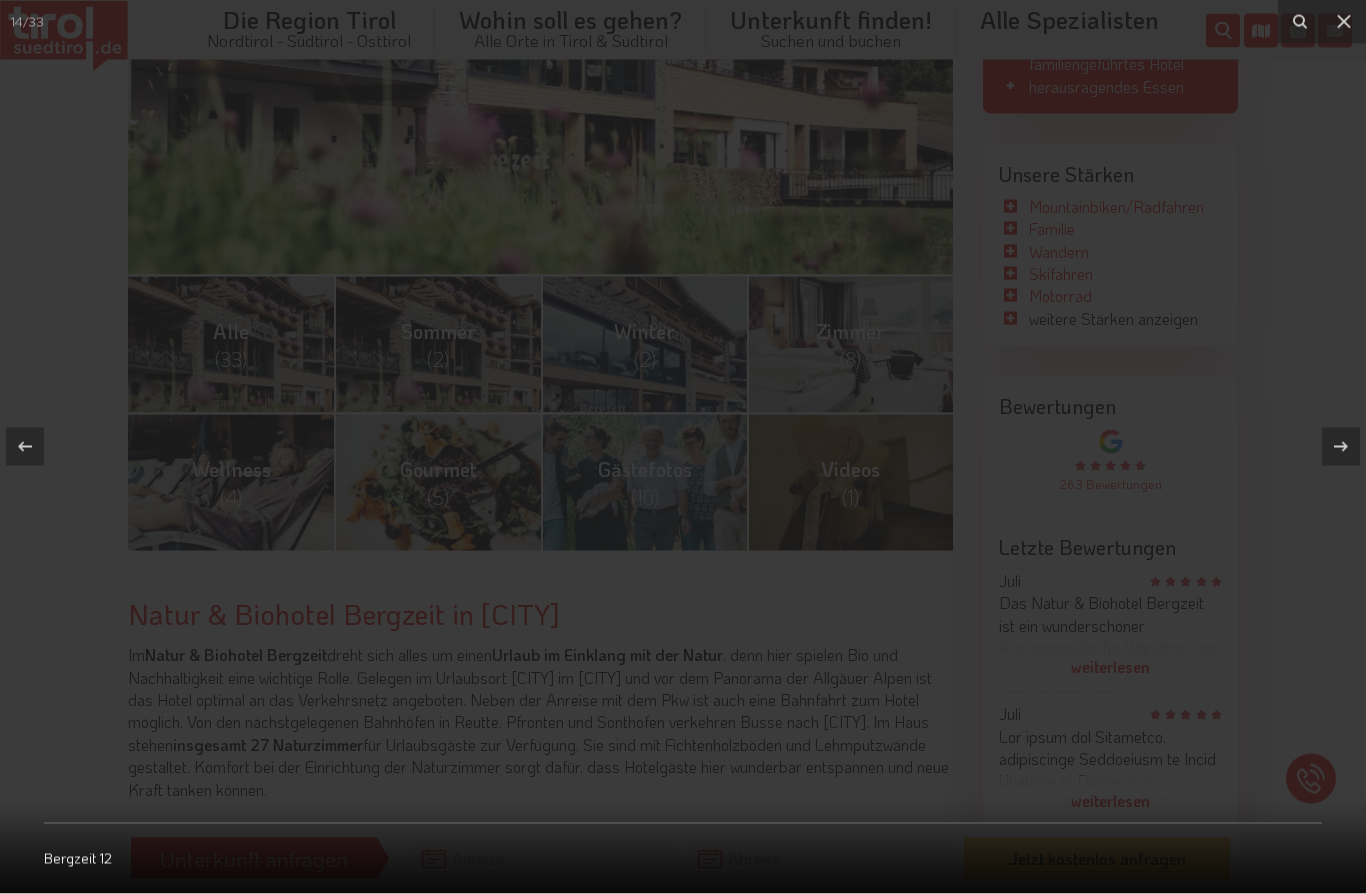 scroll, scrollTop: 652, scrollLeft: 0, axis: vertical 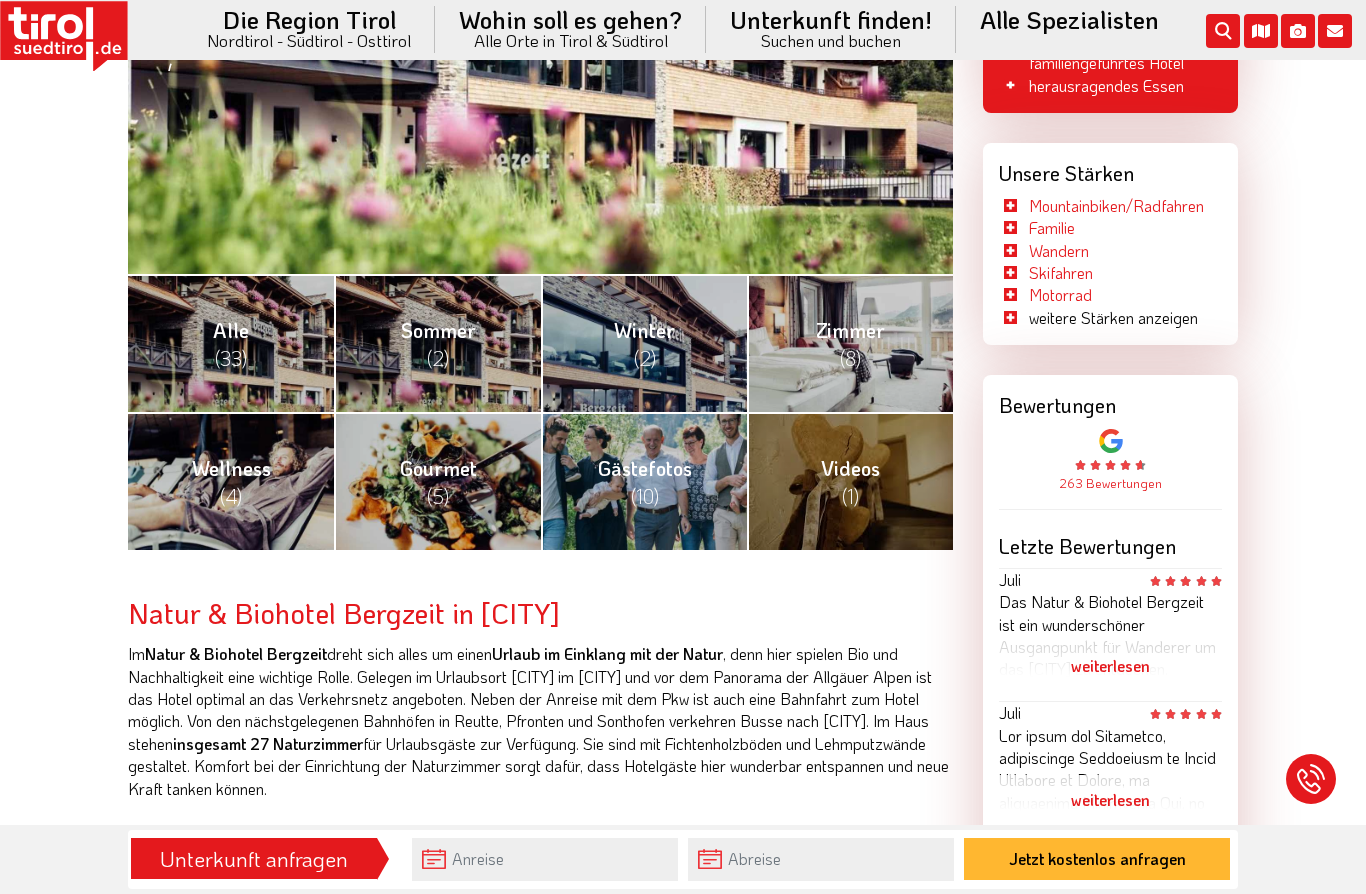 click on "Gourmet   (5)" at bounding box center (437, 481) 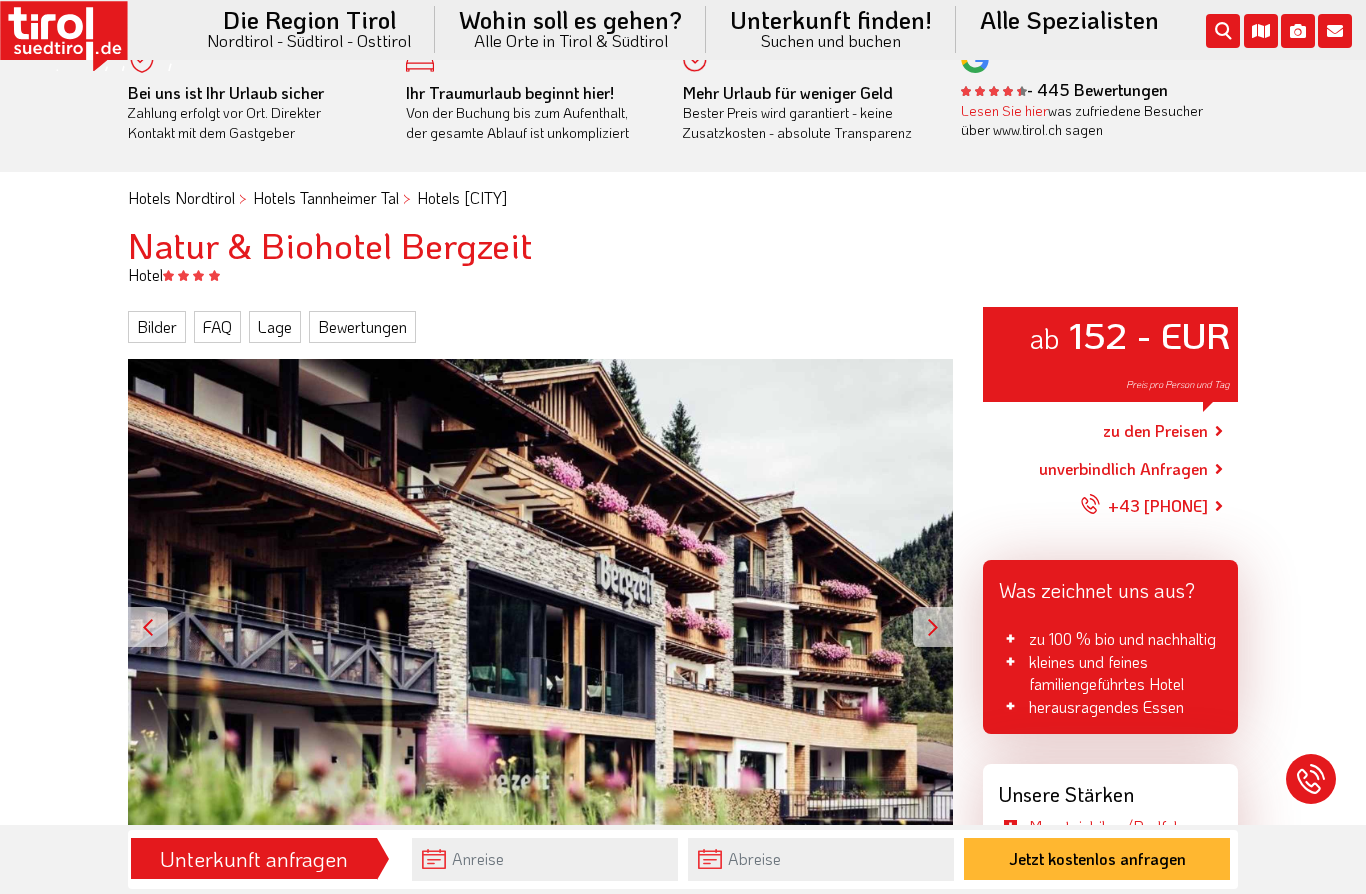 scroll, scrollTop: 104, scrollLeft: 0, axis: vertical 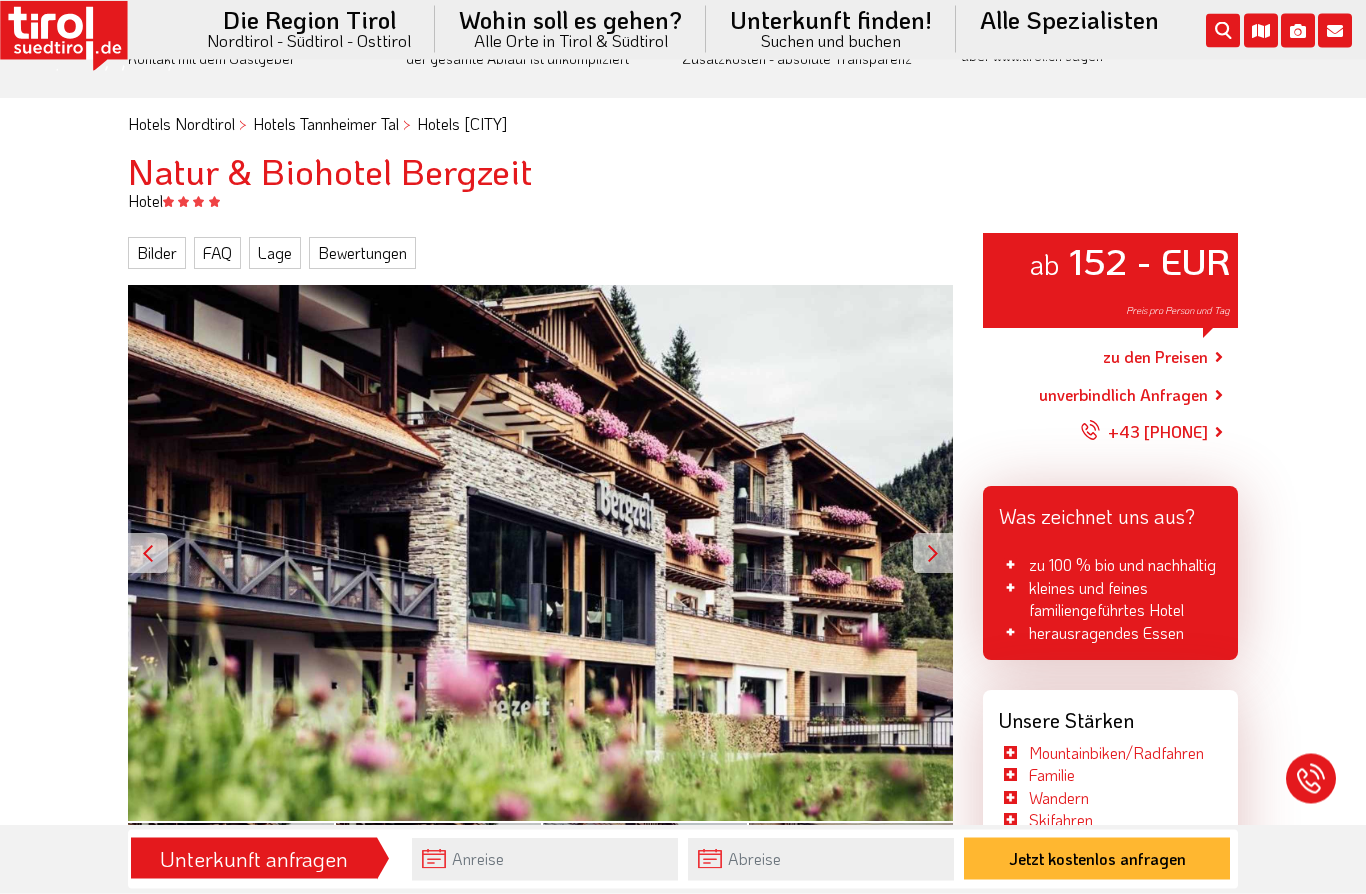 click at bounding box center [933, 554] 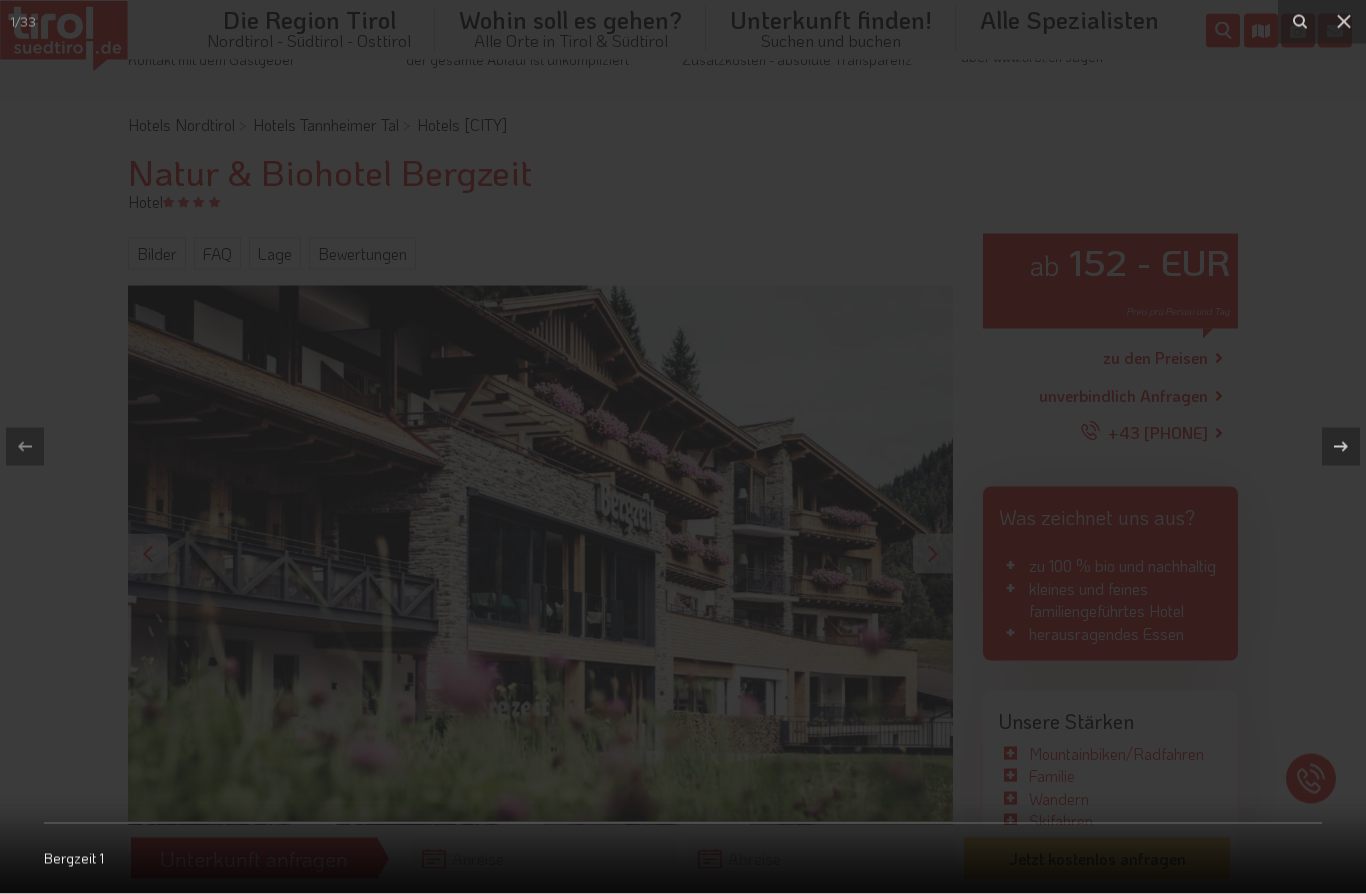 scroll, scrollTop: 105, scrollLeft: 0, axis: vertical 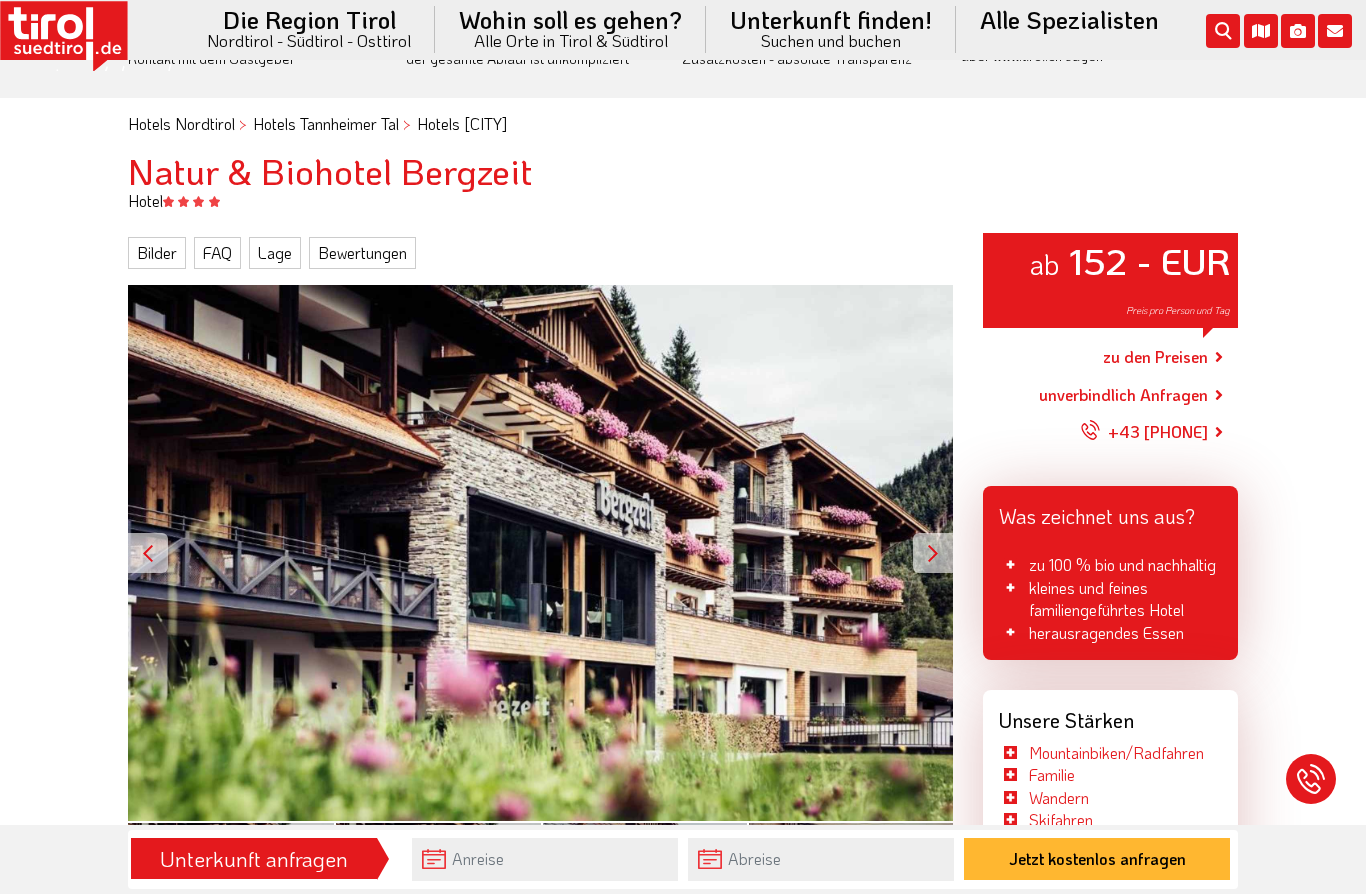 click at bounding box center [933, 553] 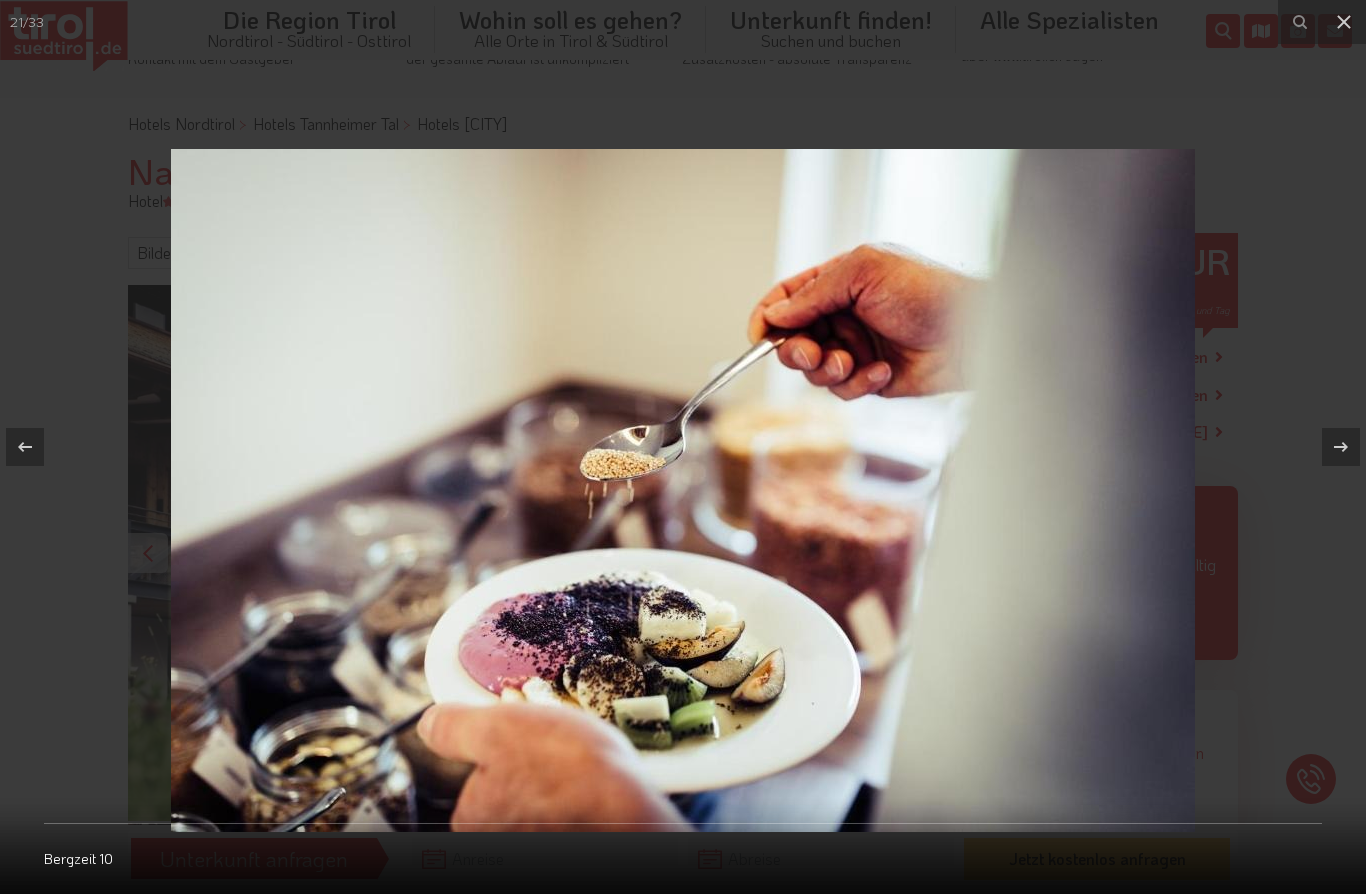 click 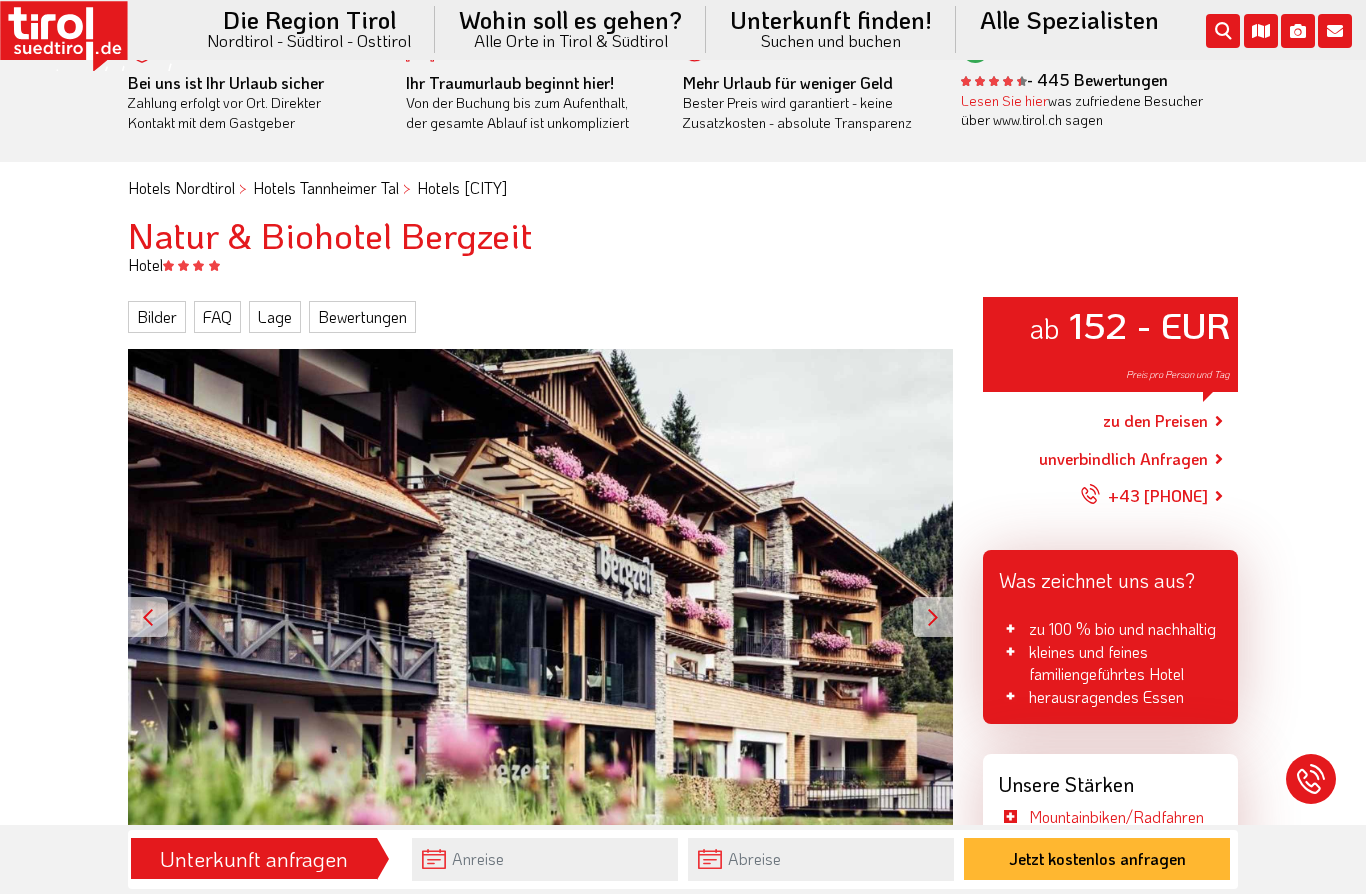 scroll, scrollTop: 0, scrollLeft: 0, axis: both 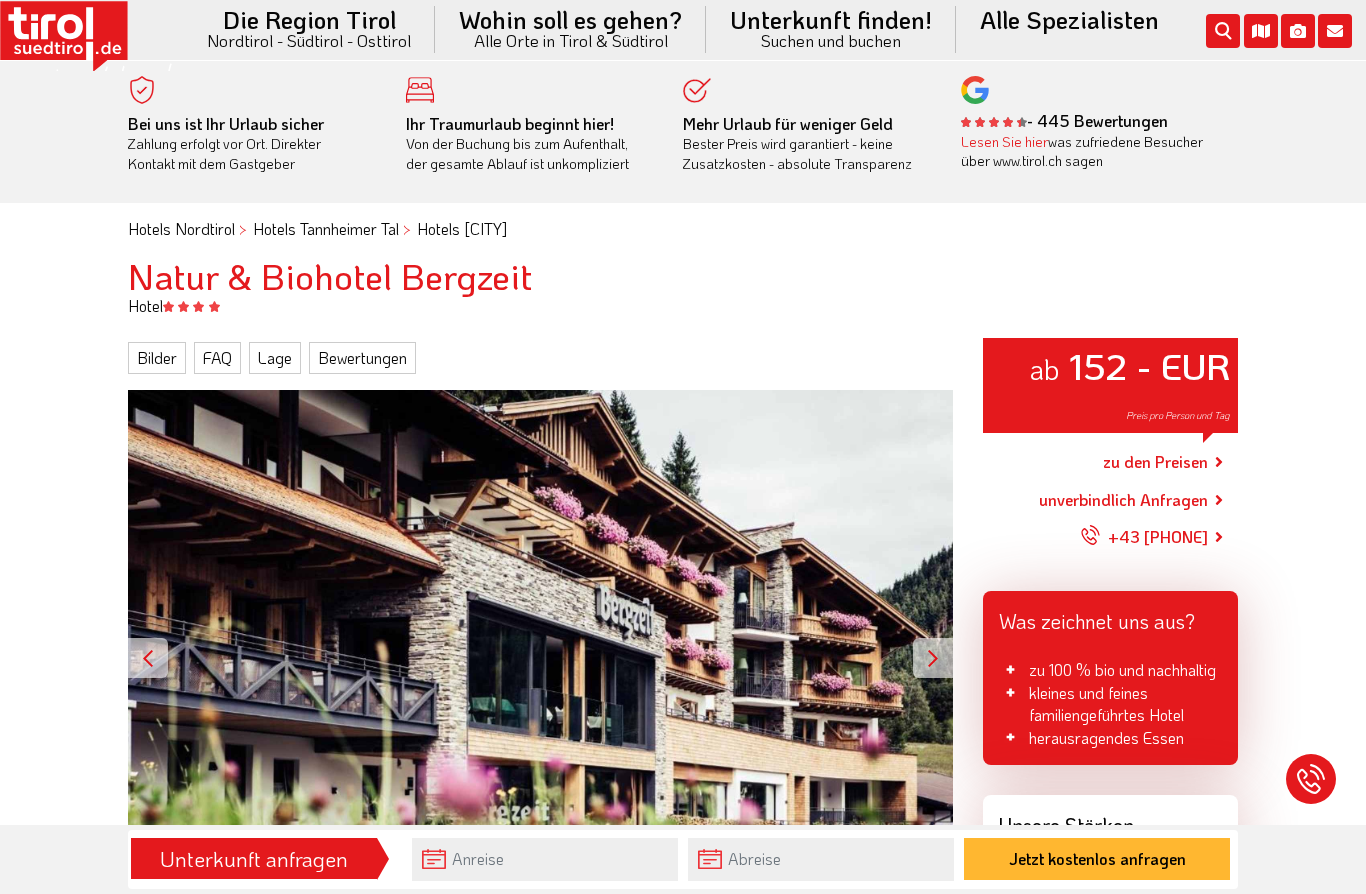 click on "Bewertungen" at bounding box center [362, 358] 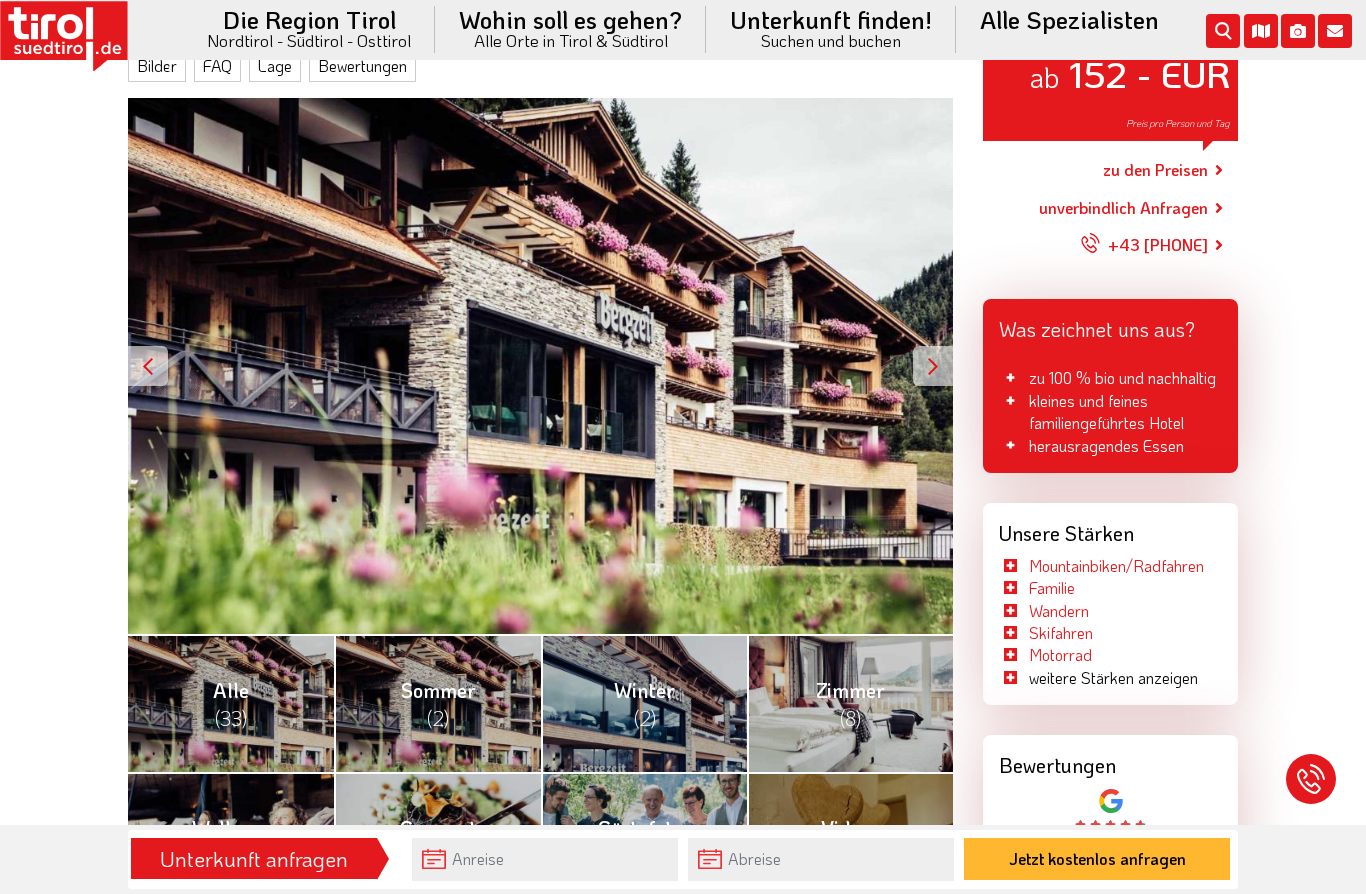 scroll, scrollTop: 0, scrollLeft: 0, axis: both 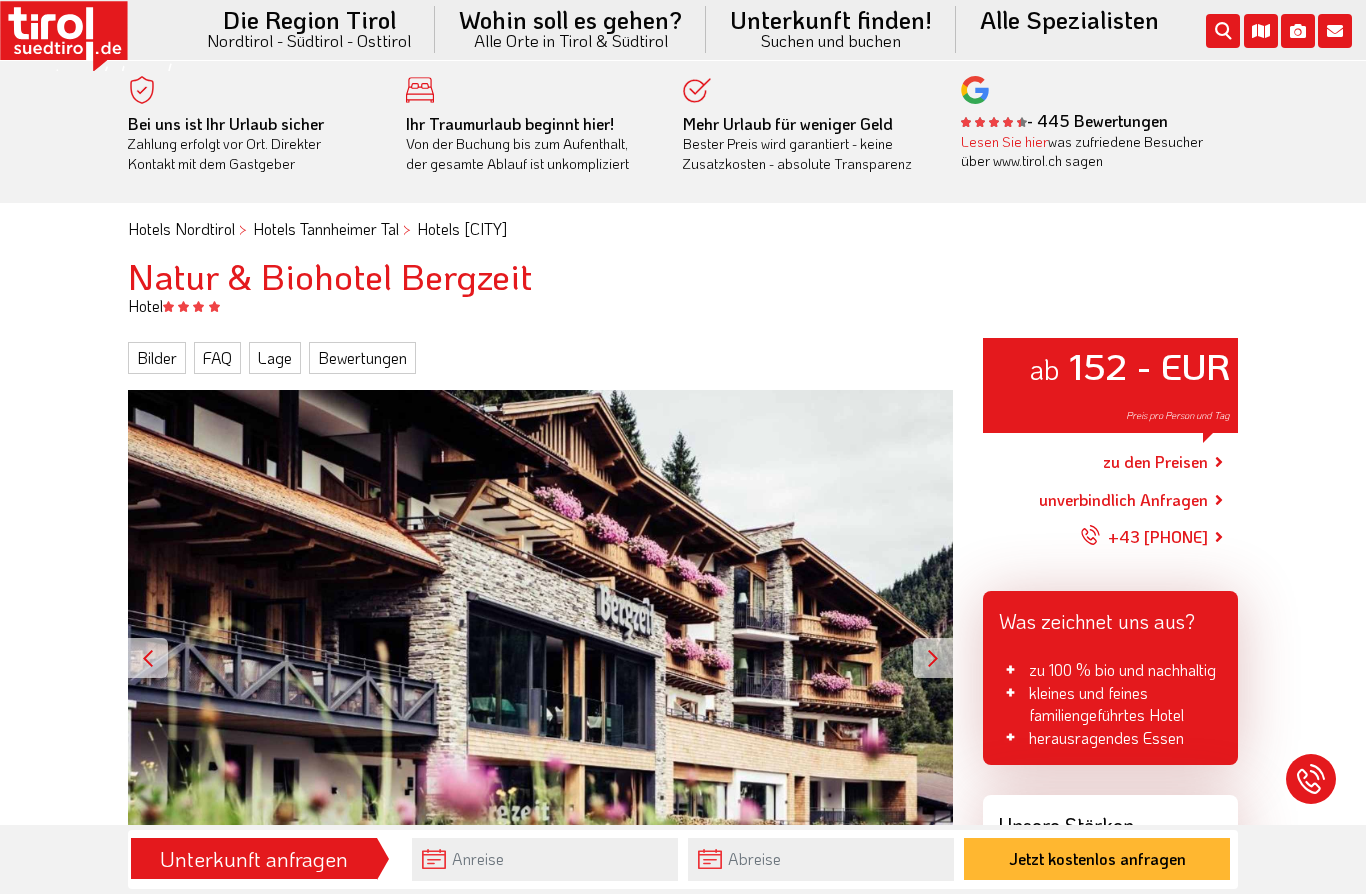 click on "Lesen Sie hier was zufriedene Besucher über www.tirol.ch sagen" at bounding box center [1085, 151] 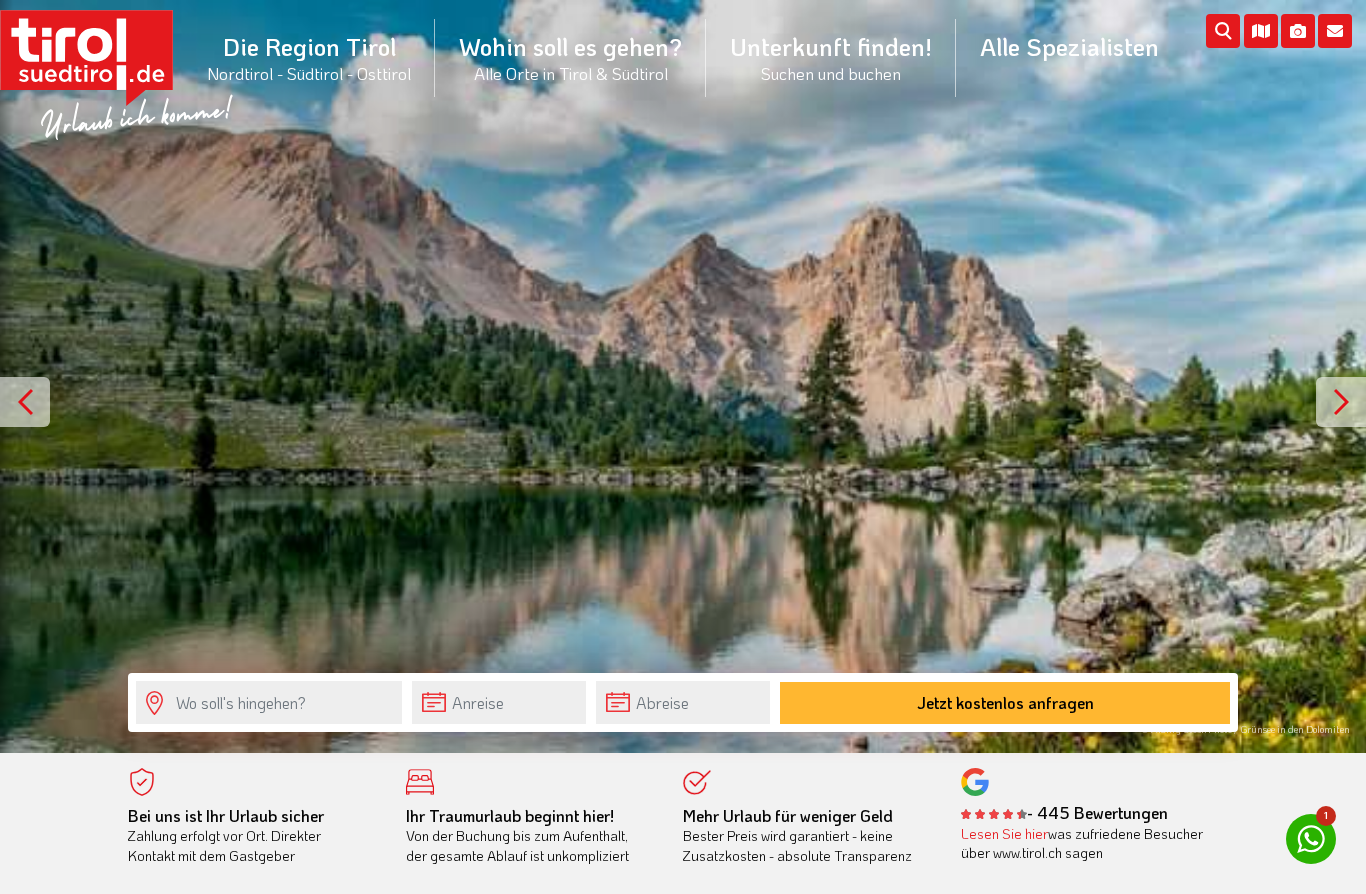 scroll, scrollTop: 0, scrollLeft: 0, axis: both 